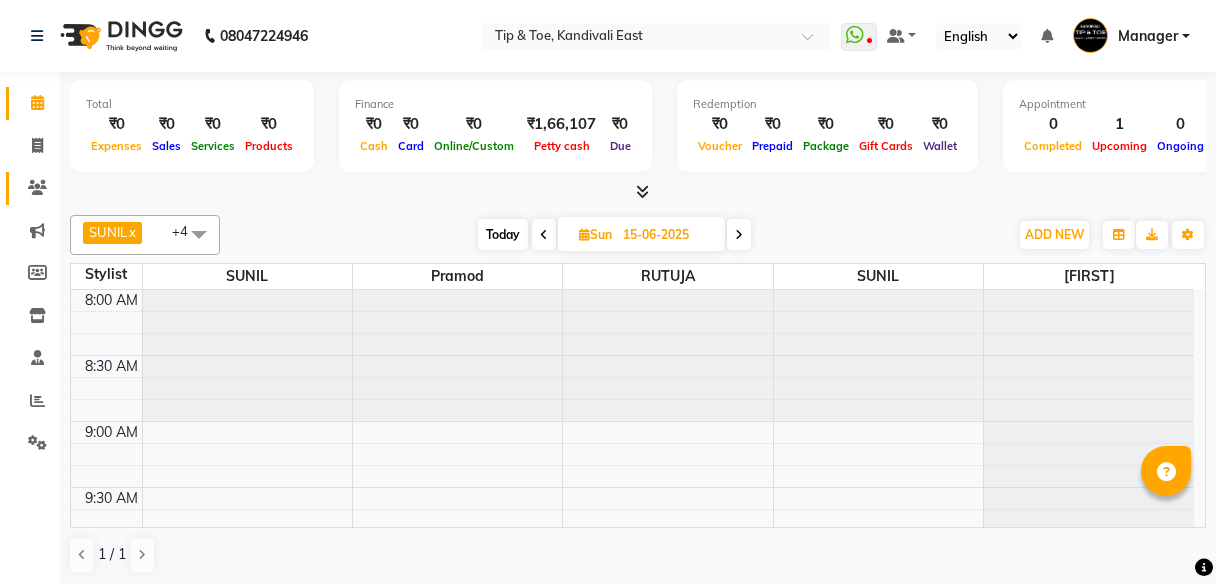scroll, scrollTop: 0, scrollLeft: 0, axis: both 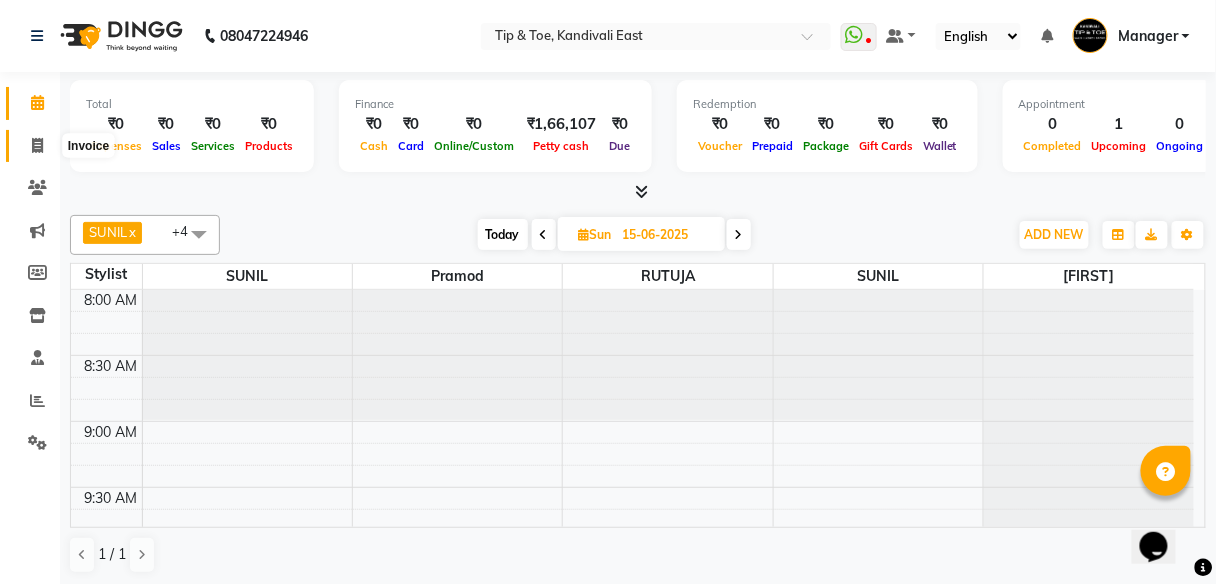 click 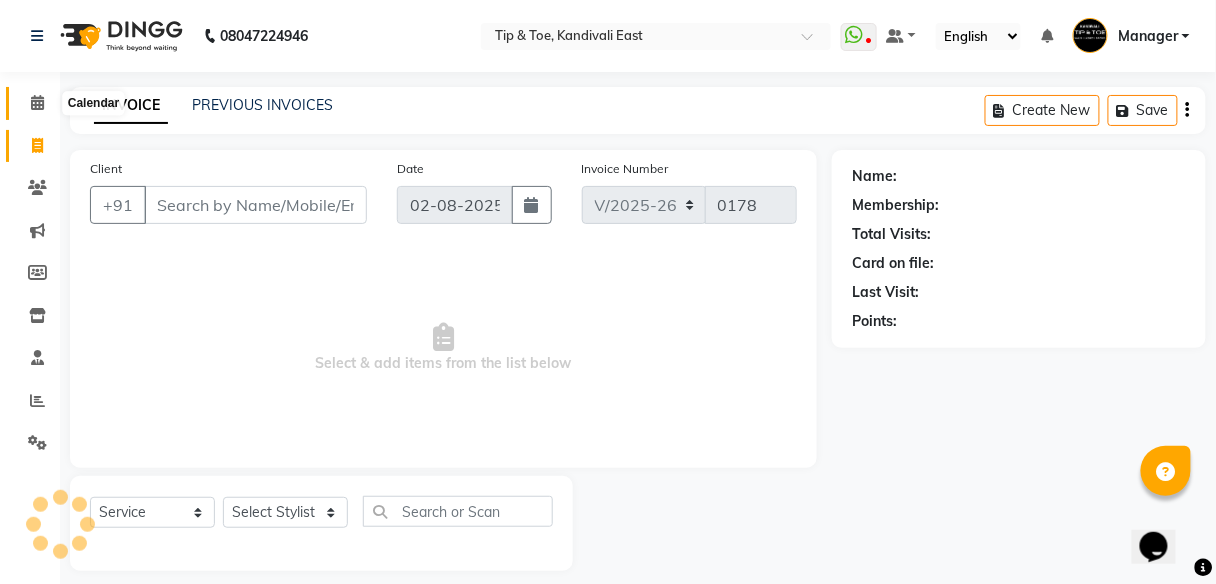 click 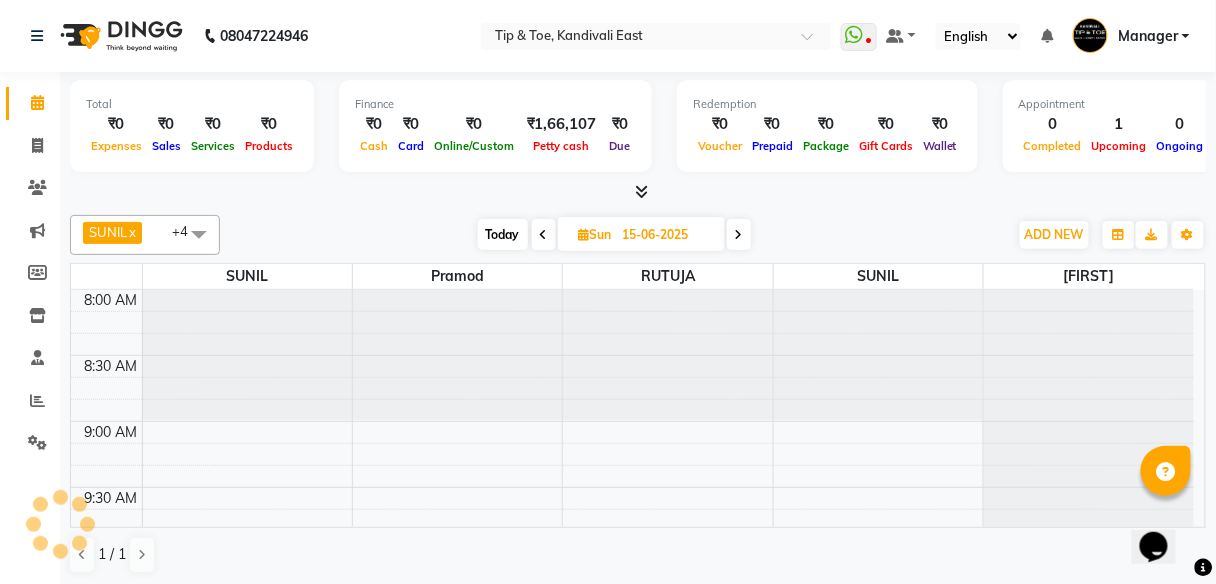 scroll, scrollTop: 0, scrollLeft: 0, axis: both 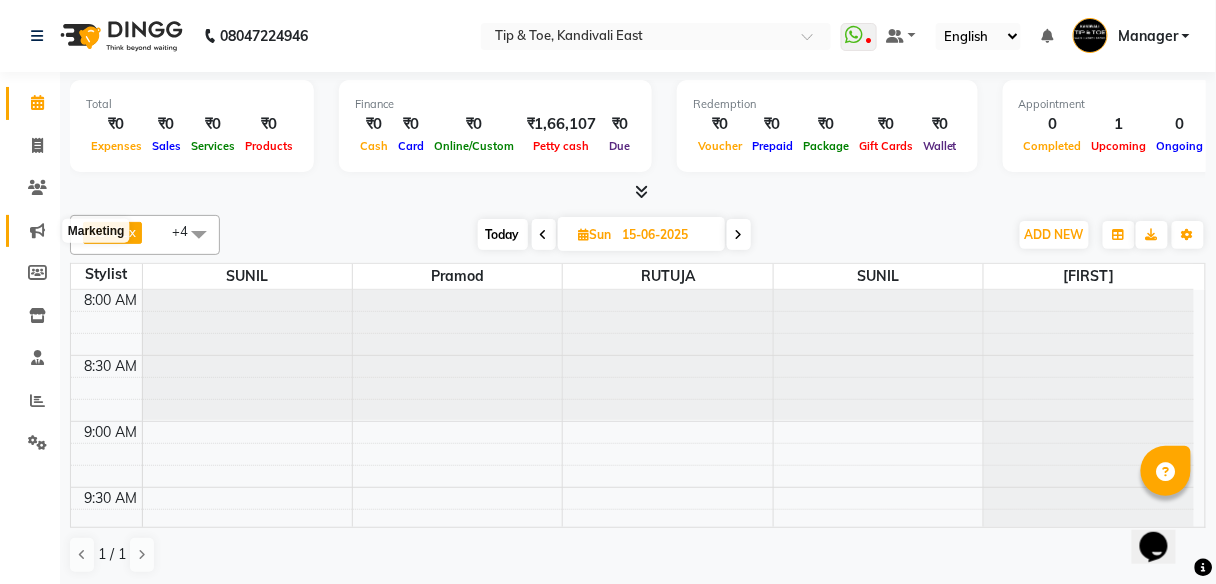 click 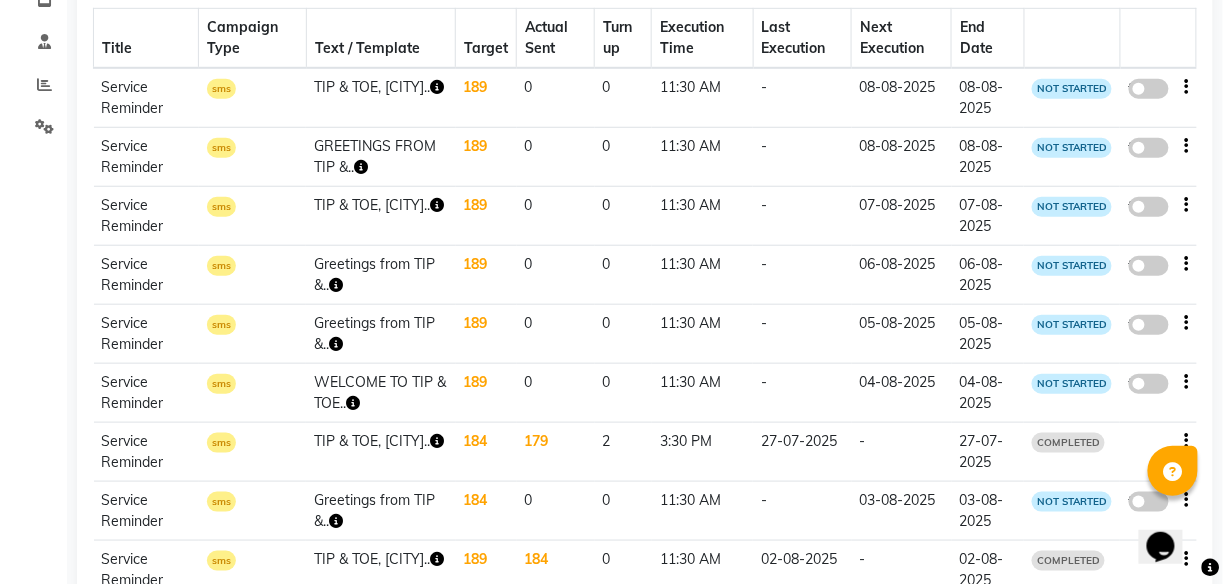 scroll, scrollTop: 477, scrollLeft: 0, axis: vertical 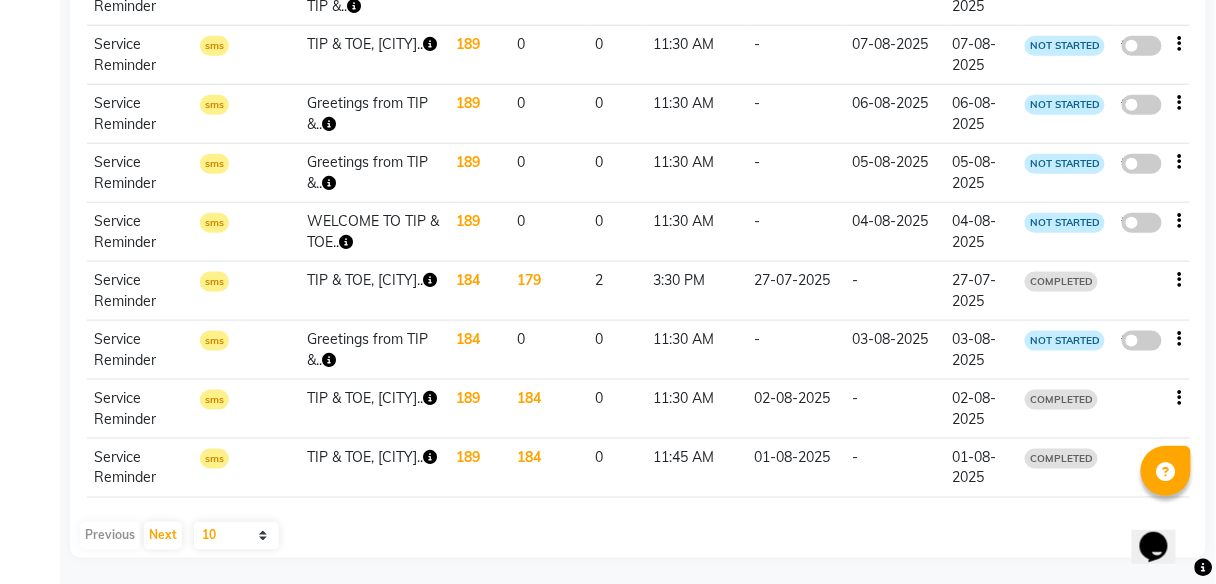 click 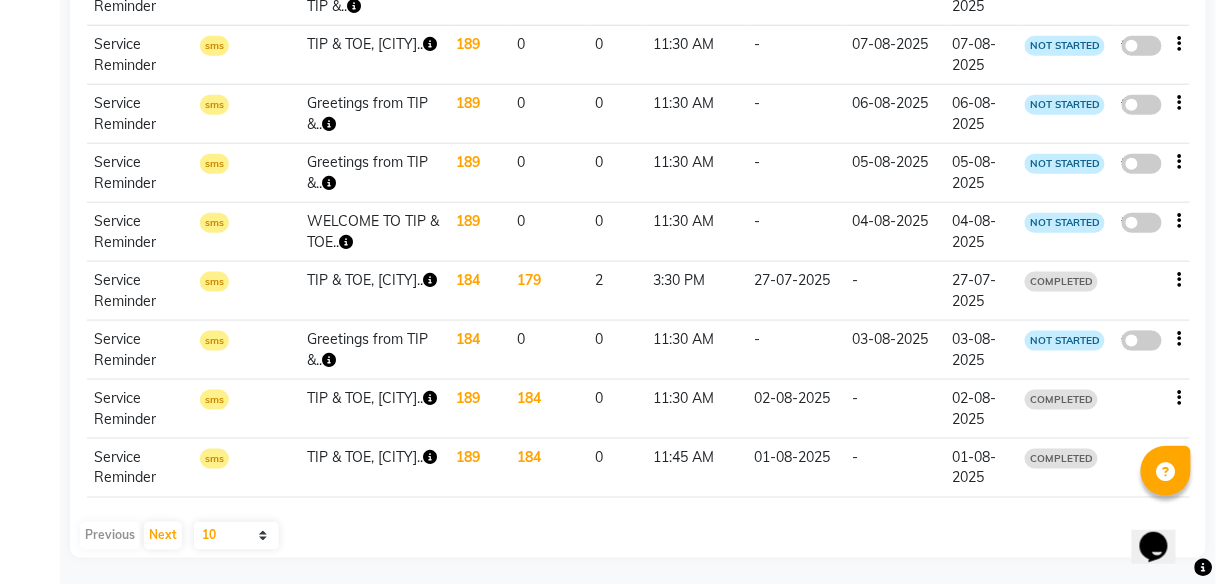 click on "false" 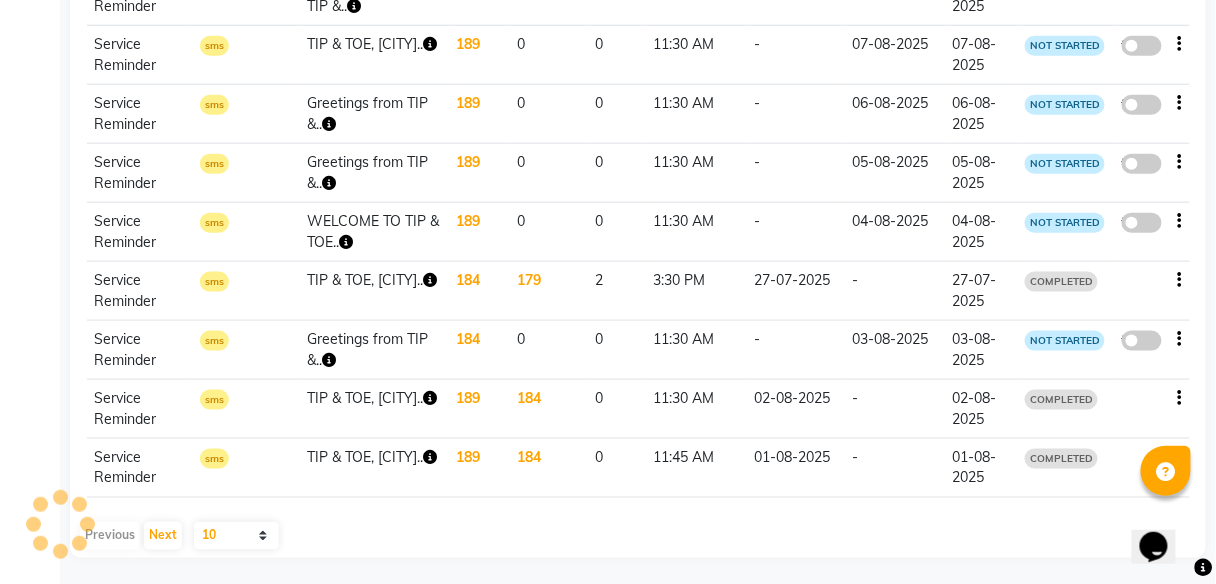 select on "3" 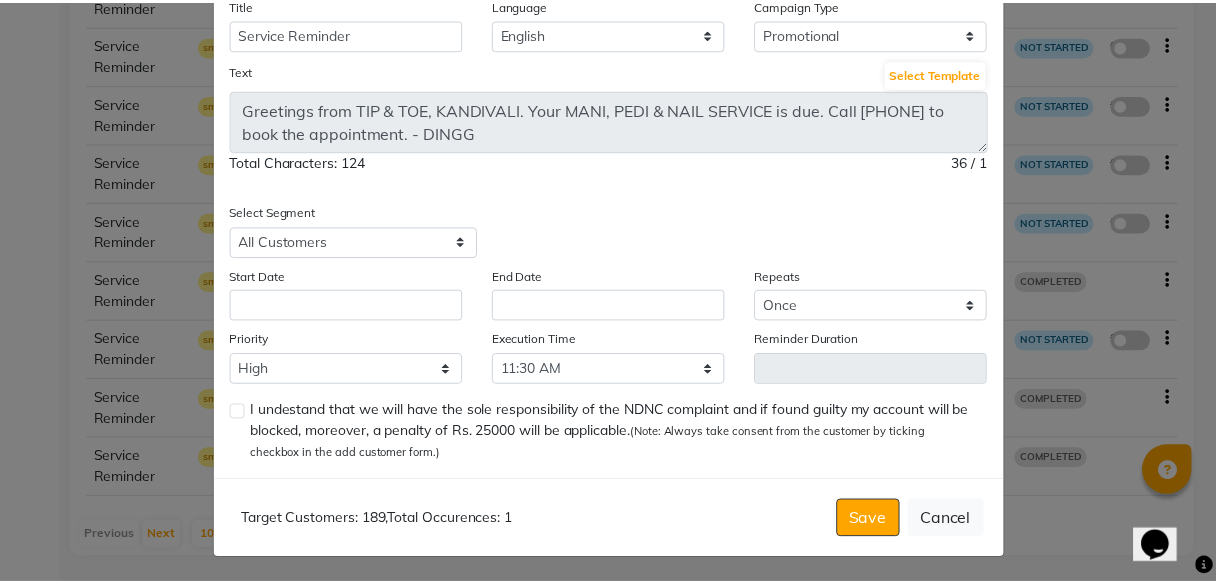 scroll, scrollTop: 121, scrollLeft: 0, axis: vertical 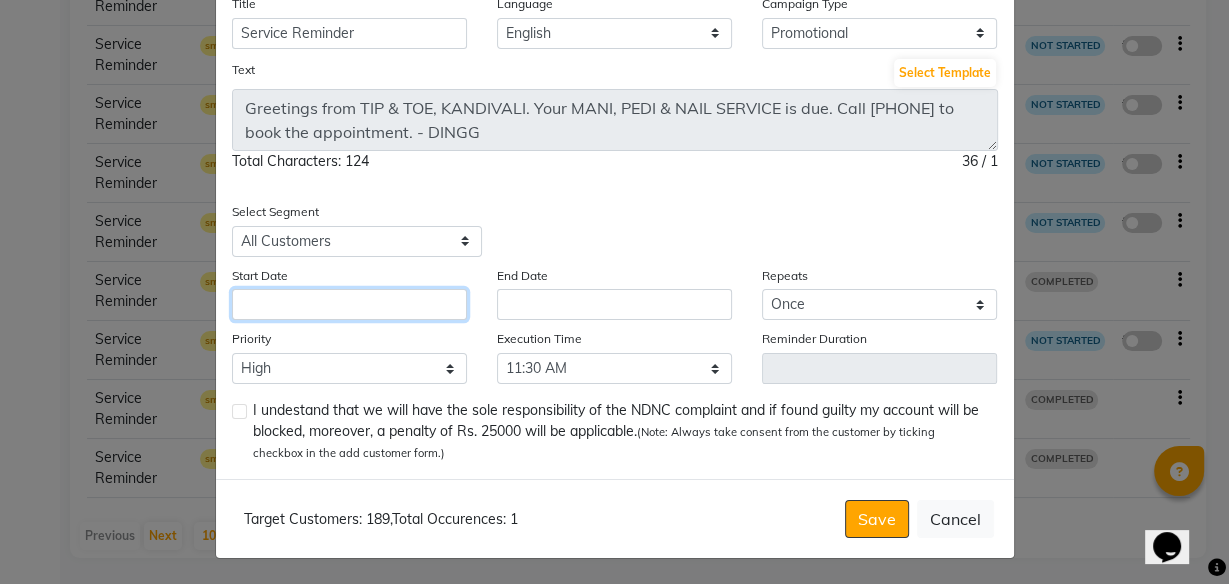 click 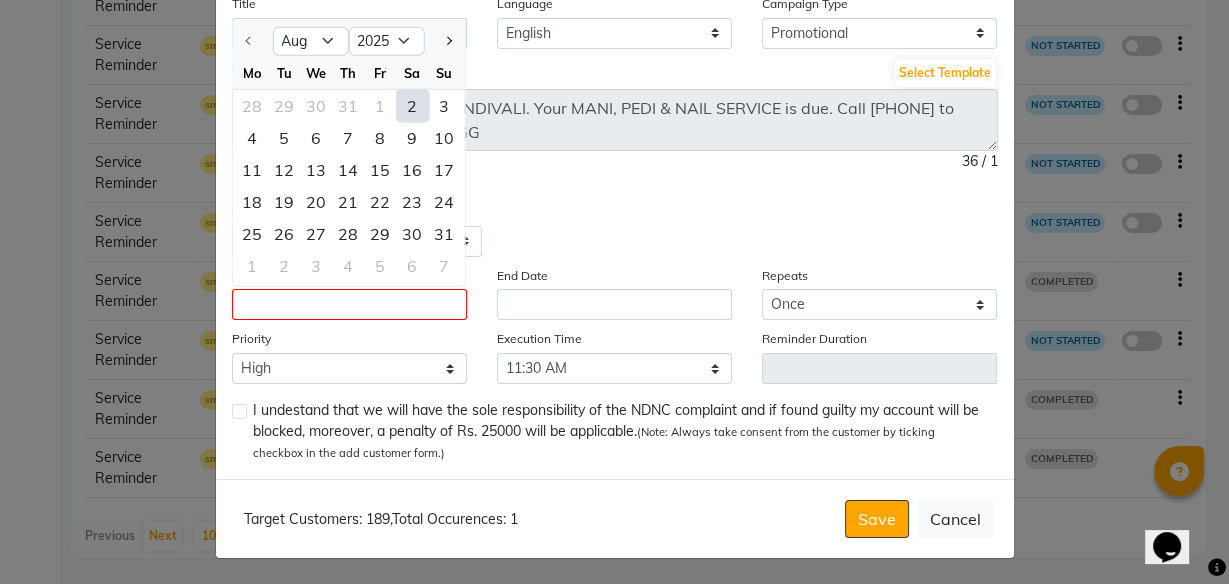click on "2" 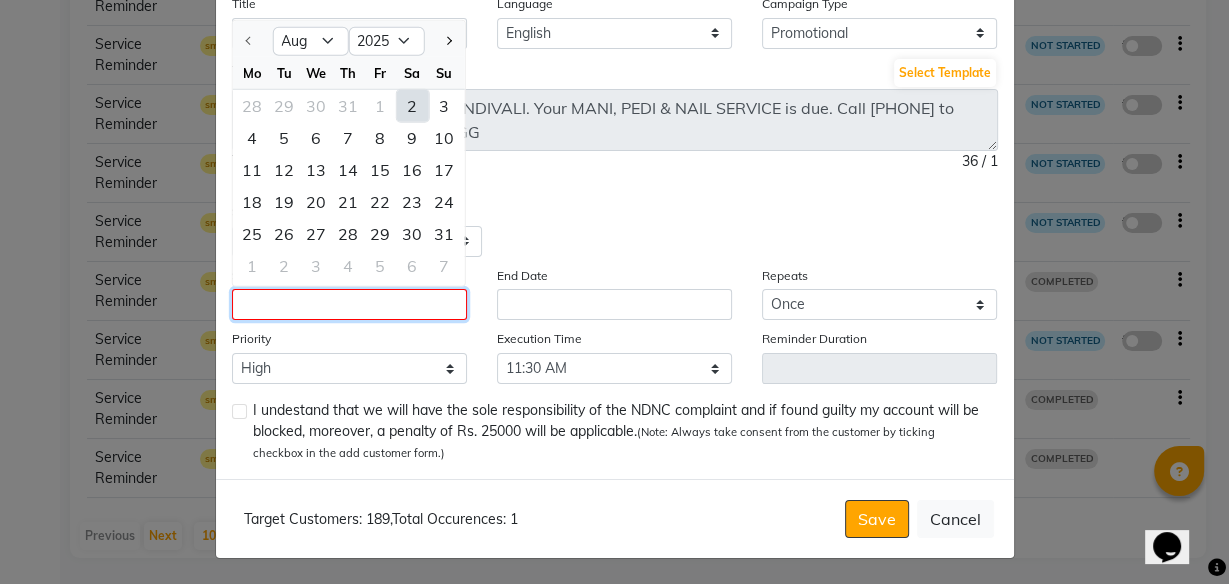 type on "02-08-2025" 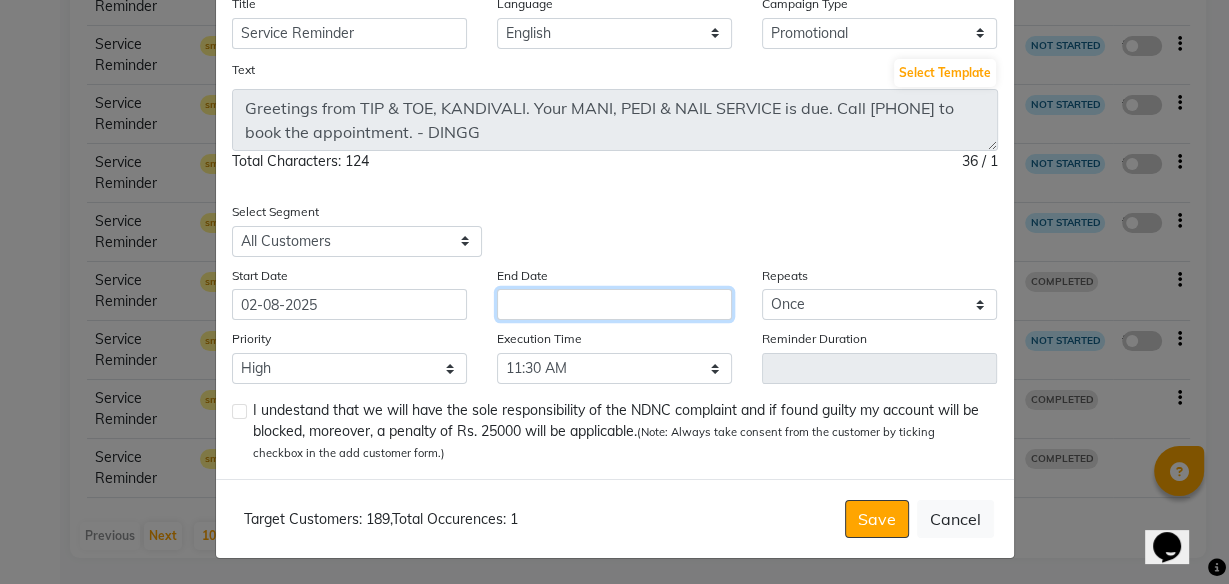 click 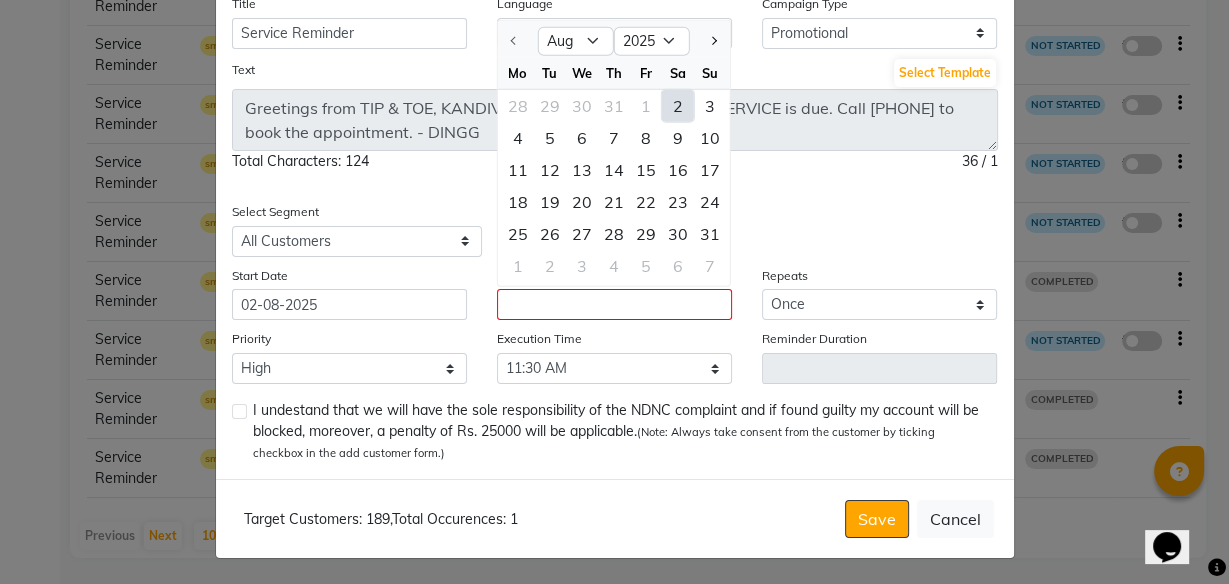 click on "2" 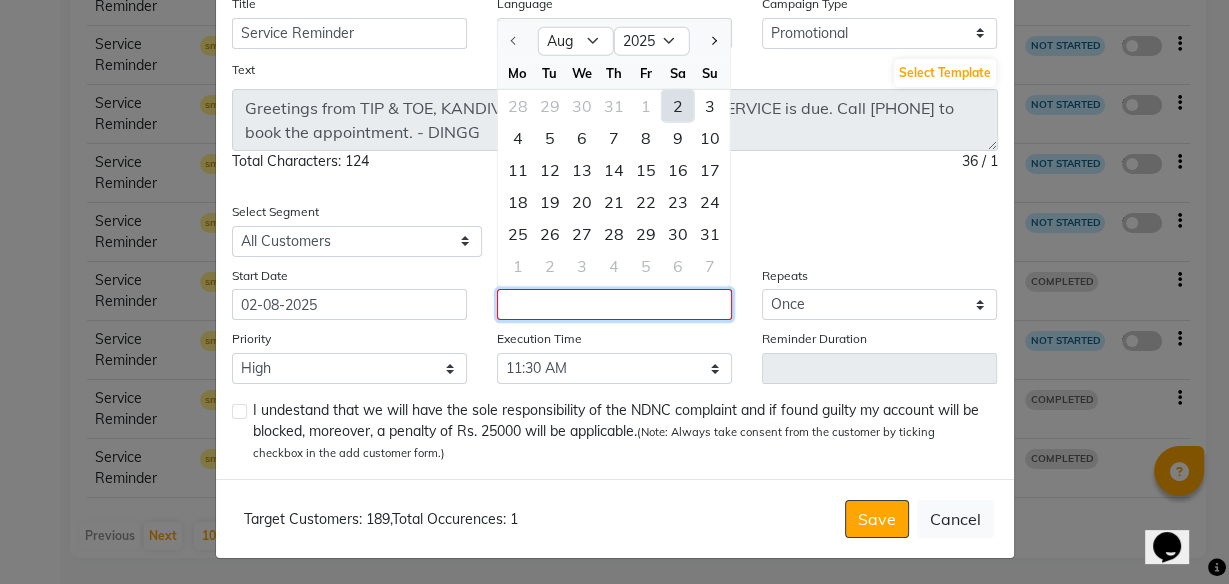 type on "02-08-2025" 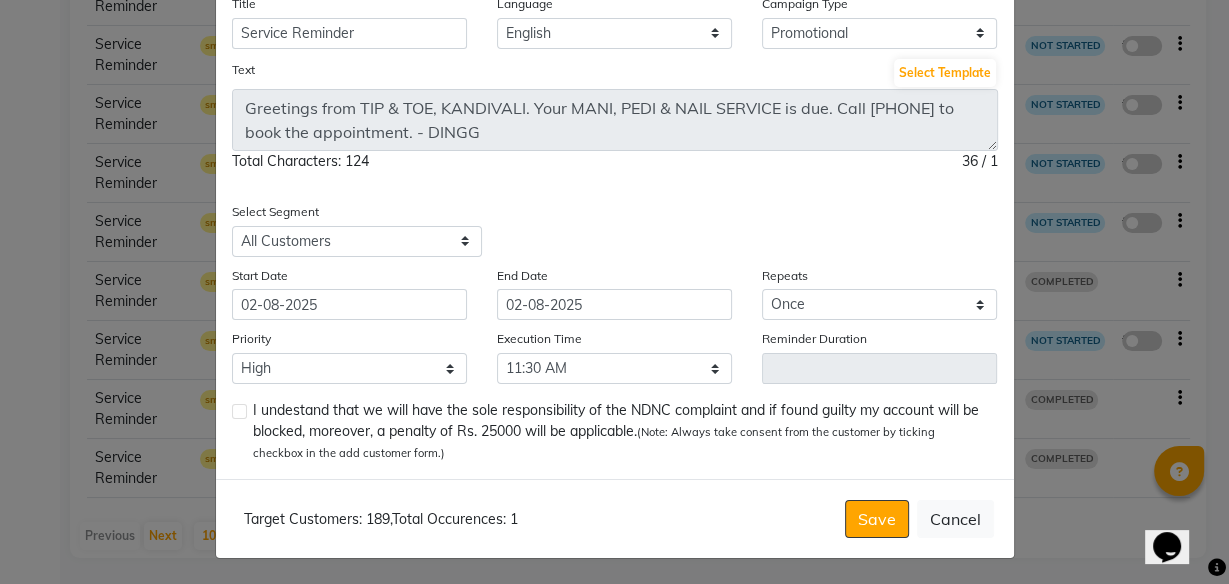 click 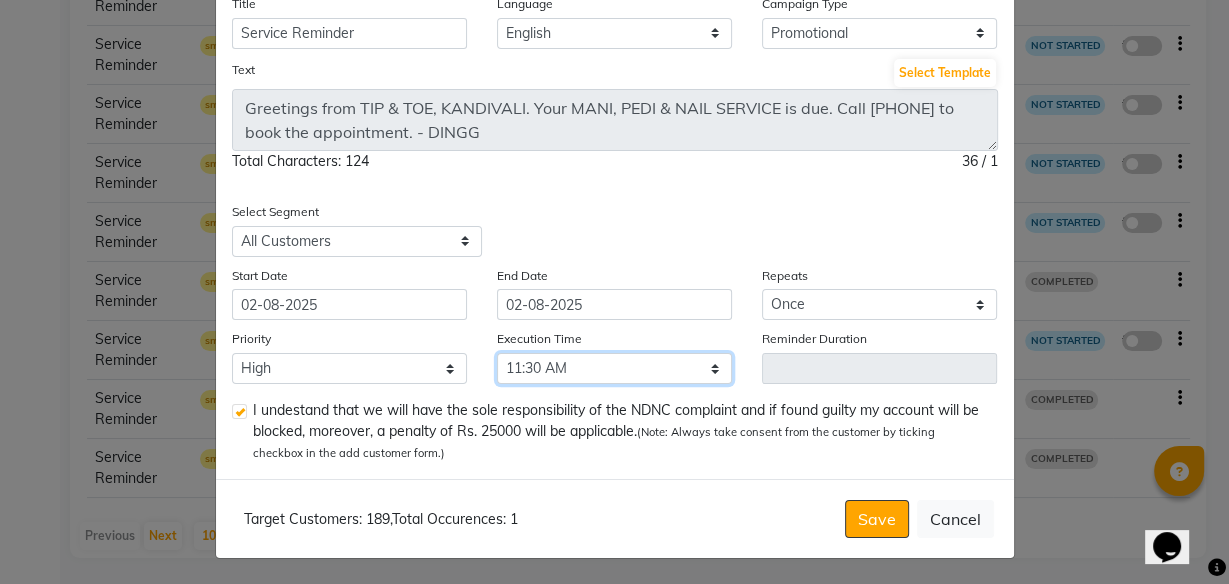 click on "Select 09:00 AM 09:15 AM 09:30 AM 09:45 AM 10:00 AM 10:15 AM 10:30 AM 10:45 AM 11:00 AM 11:15 AM 11:30 AM 11:45 AM 12:00 PM 12:15 PM 12:30 PM 12:45 PM 01:00 PM 01:15 PM 01:30 PM 01:45 PM 02:00 PM 02:15 PM 02:30 PM 02:45 PM 03:00 PM 03:15 PM 03:30 PM 03:45 PM 04:00 PM 04:15 PM 04:30 PM 04:45 PM 05:00 PM 05:15 PM 05:30 PM 05:45 PM 06:00 PM 06:15 PM 06:30 PM 06:45 PM 07:00 PM 07:15 PM 07:30 PM 07:45 PM 08:00 PM 08:15 PM 08:30 PM 08:45 PM" at bounding box center (614, 368) 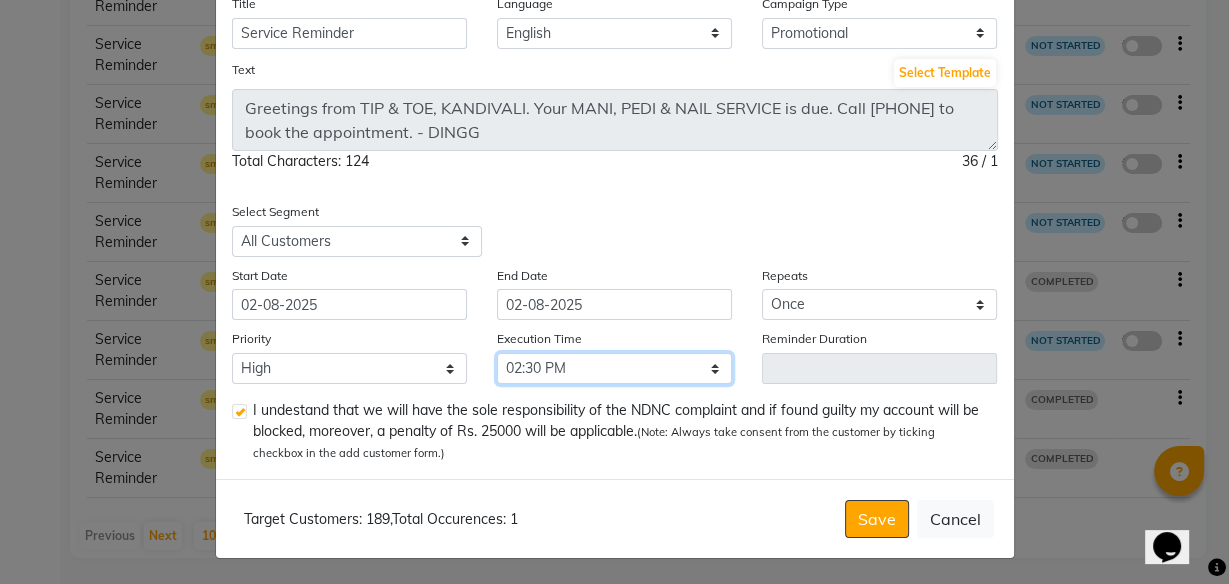 click on "Select 09:00 AM 09:15 AM 09:30 AM 09:45 AM 10:00 AM 10:15 AM 10:30 AM 10:45 AM 11:00 AM 11:15 AM 11:30 AM 11:45 AM 12:00 PM 12:15 PM 12:30 PM 12:45 PM 01:00 PM 01:15 PM 01:30 PM 01:45 PM 02:00 PM 02:15 PM 02:30 PM 02:45 PM 03:00 PM 03:15 PM 03:30 PM 03:45 PM 04:00 PM 04:15 PM 04:30 PM 04:45 PM 05:00 PM 05:15 PM 05:30 PM 05:45 PM 06:00 PM 06:15 PM 06:30 PM 06:45 PM 07:00 PM 07:15 PM 07:30 PM 07:45 PM 08:00 PM 08:15 PM 08:30 PM 08:45 PM" at bounding box center [614, 368] 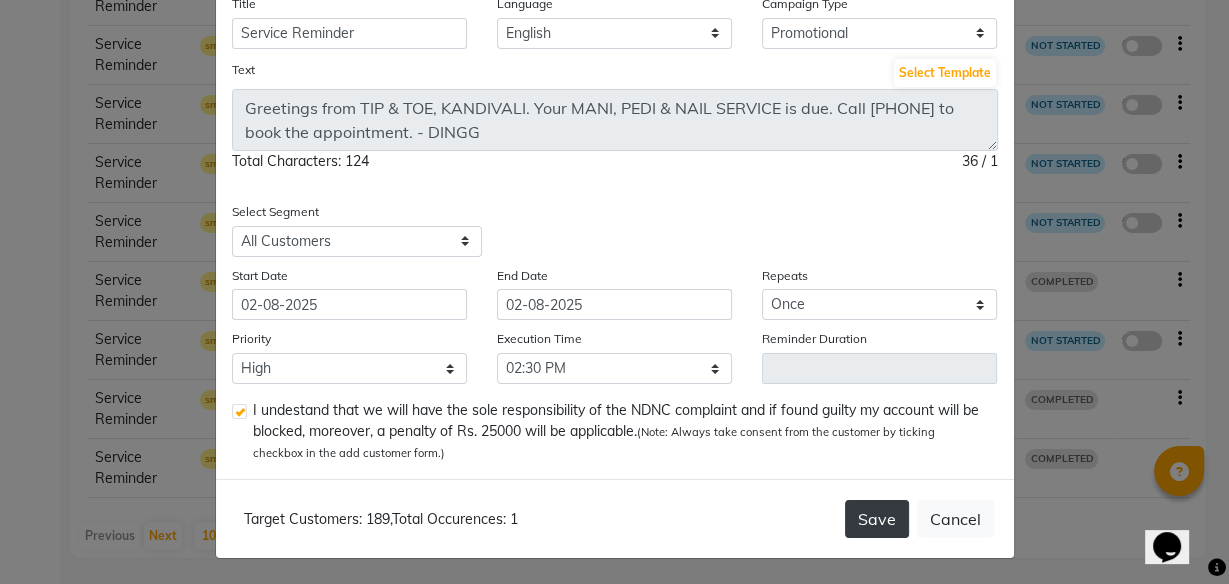 click on "Save" 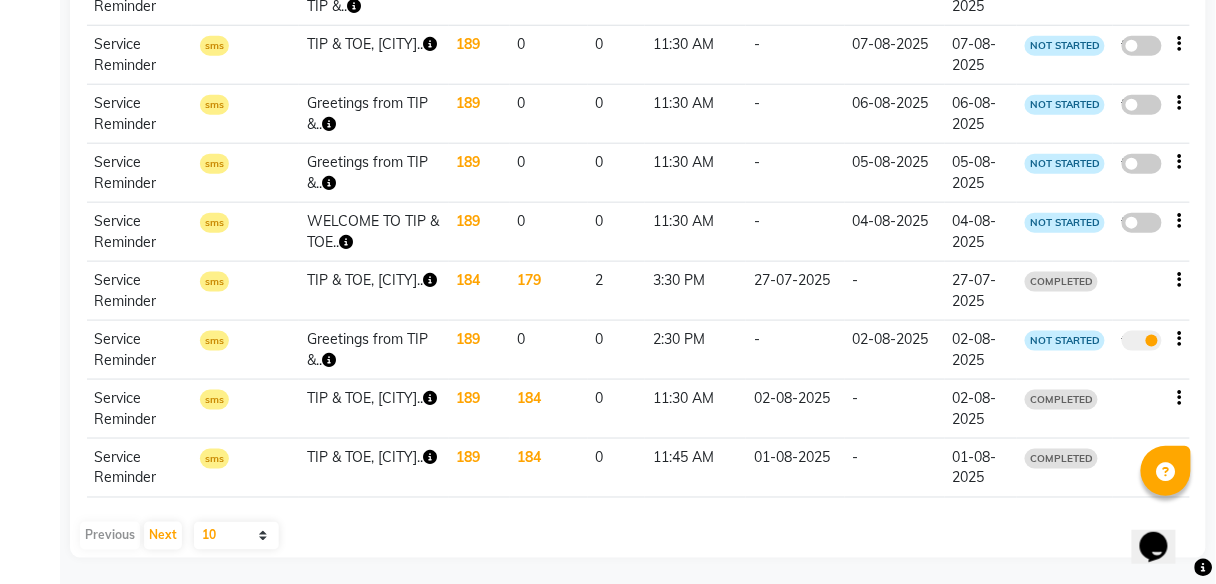 click 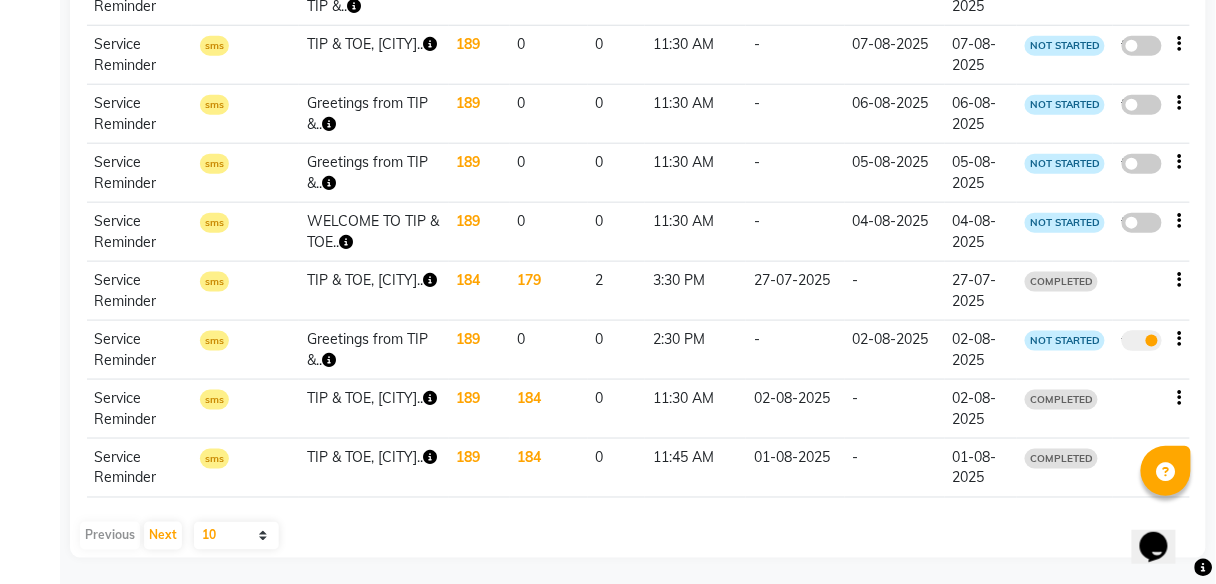 click on "true" 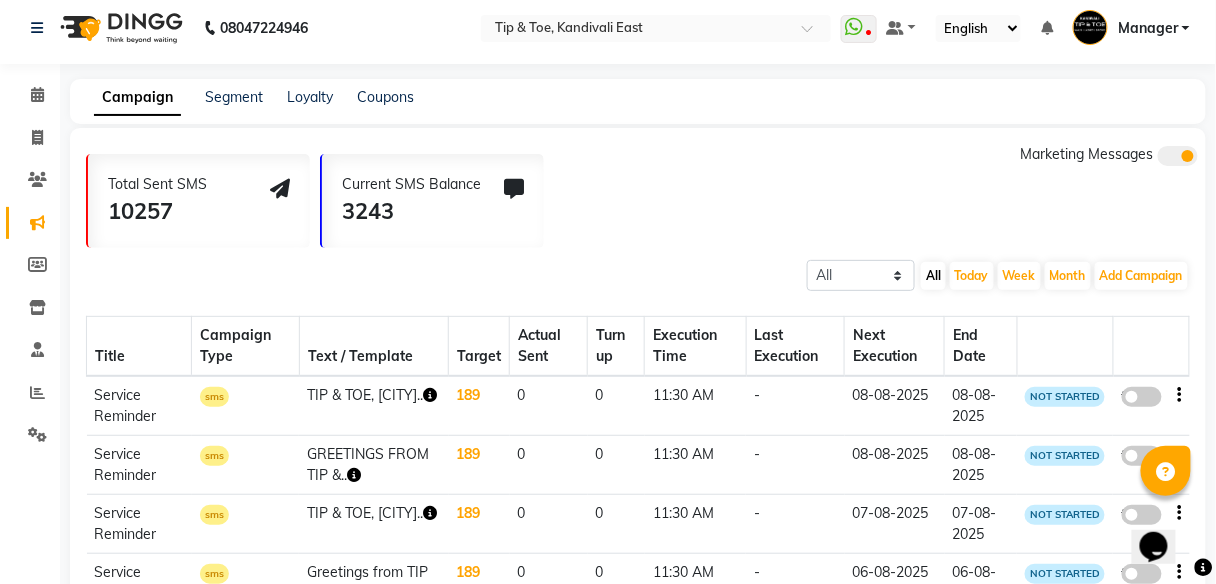 scroll, scrollTop: 0, scrollLeft: 0, axis: both 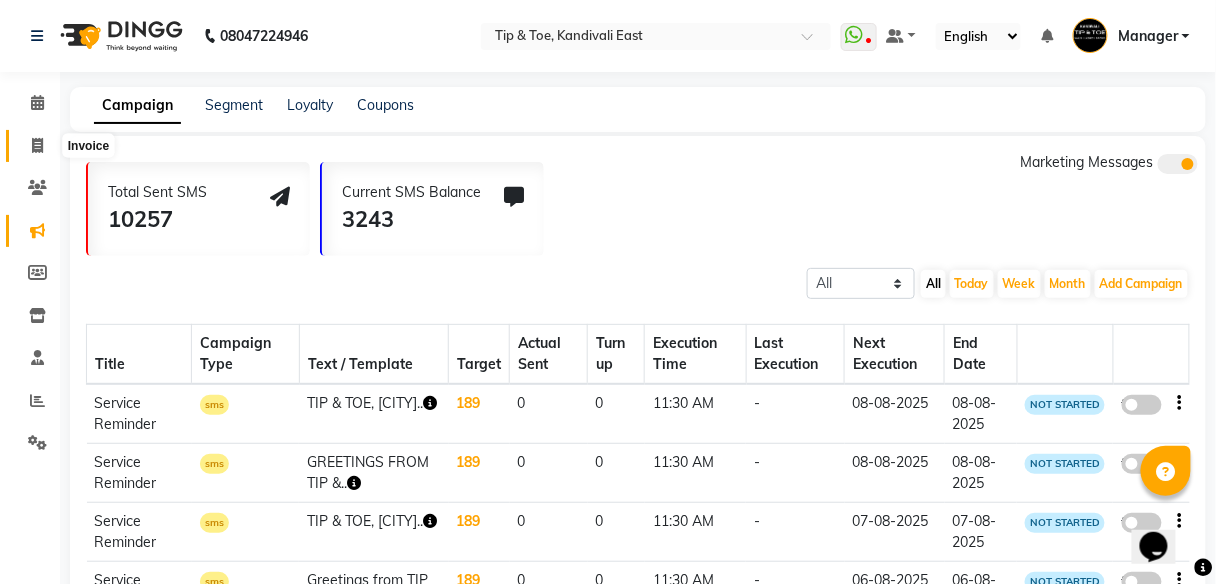 click 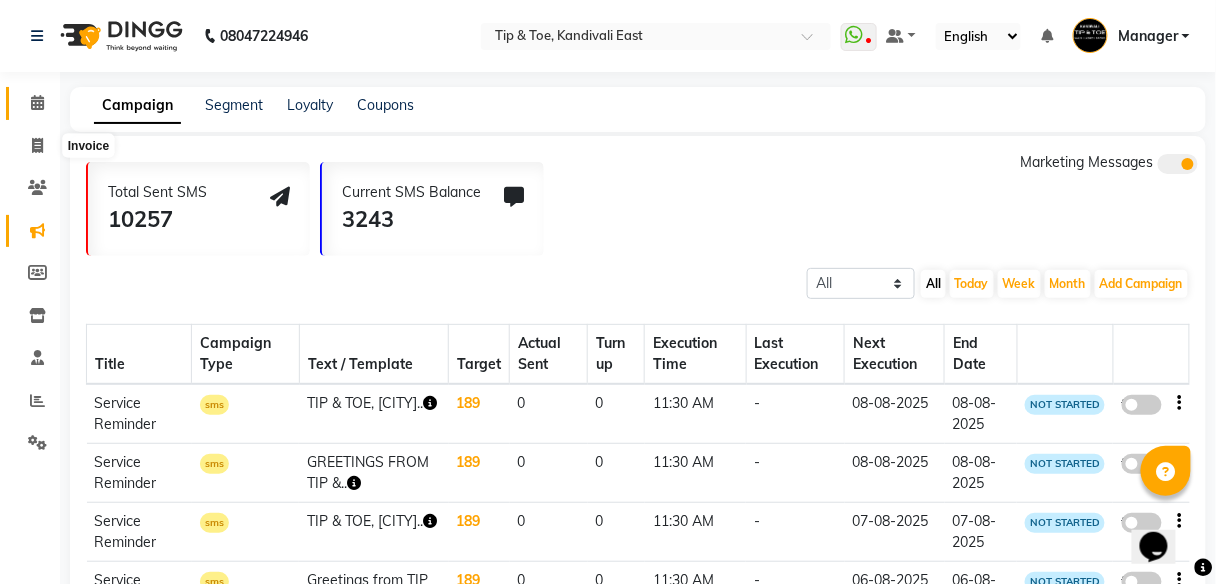 select on "service" 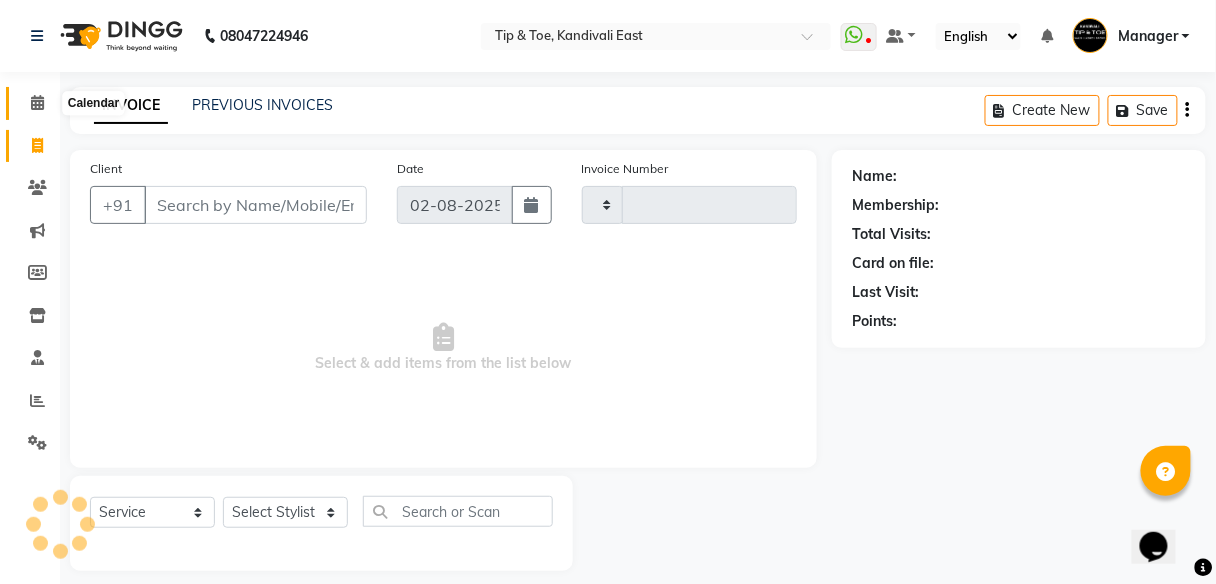 scroll, scrollTop: 16, scrollLeft: 0, axis: vertical 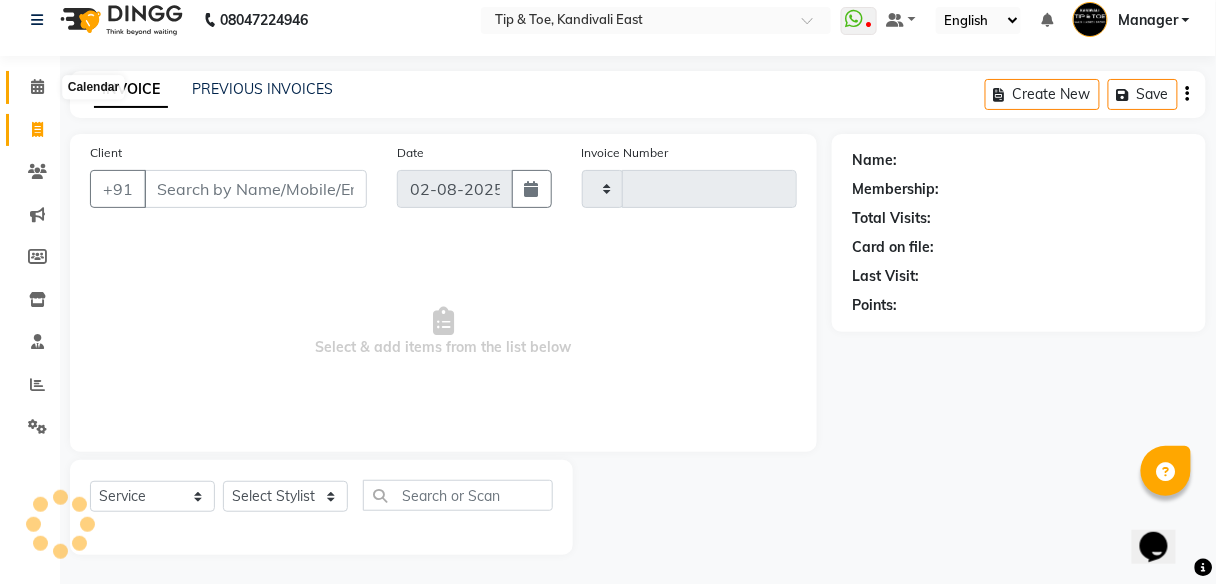 type on "0178" 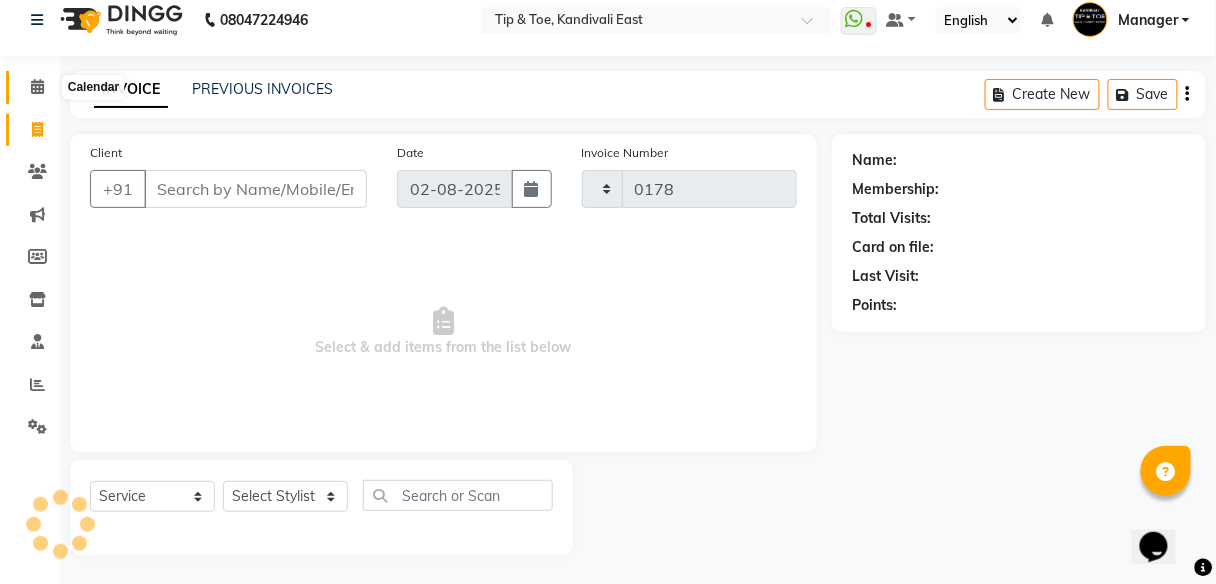 click 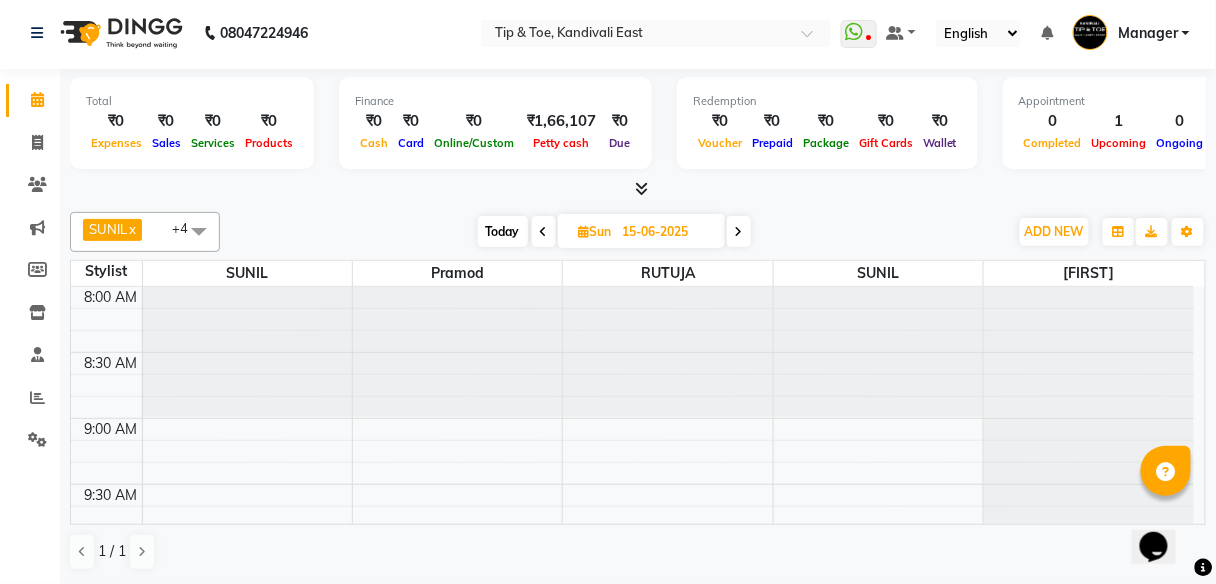 scroll, scrollTop: 0, scrollLeft: 0, axis: both 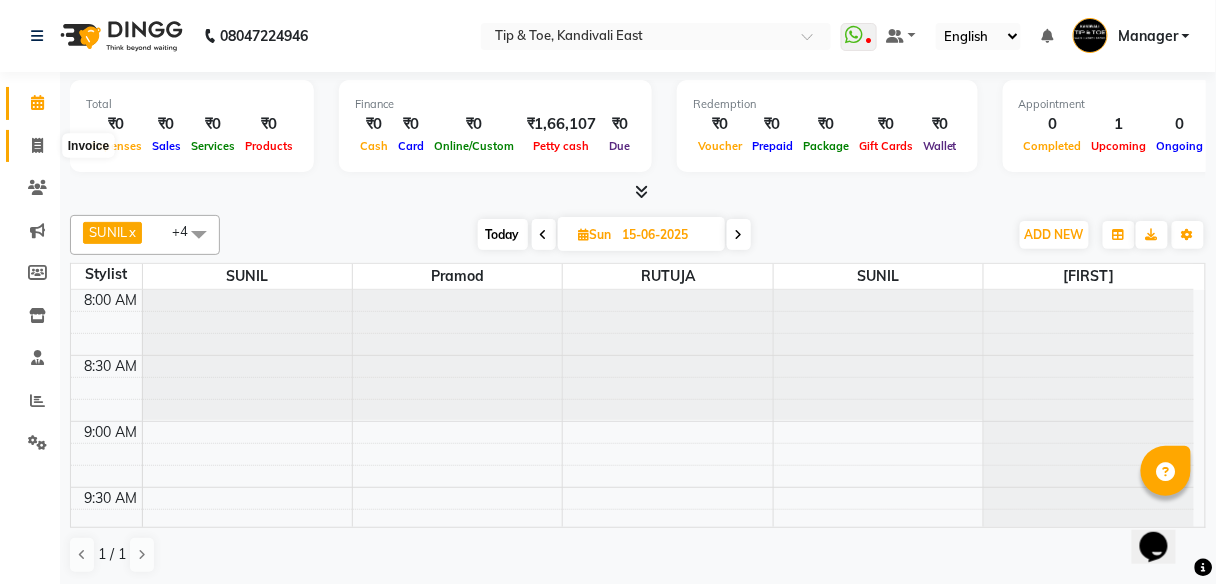 click 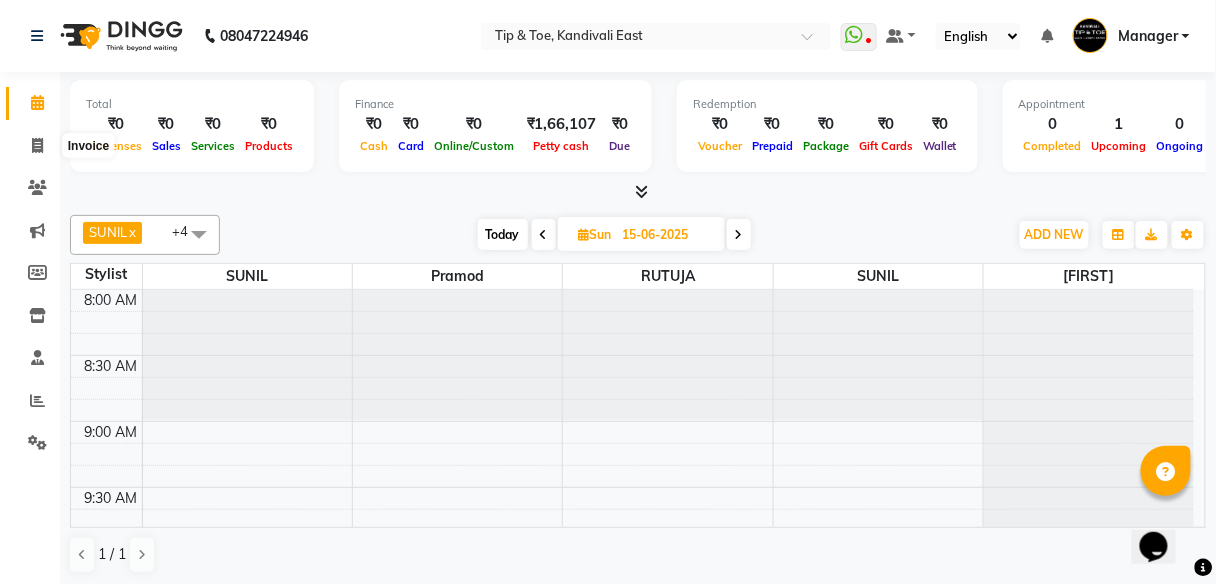 select on "7846" 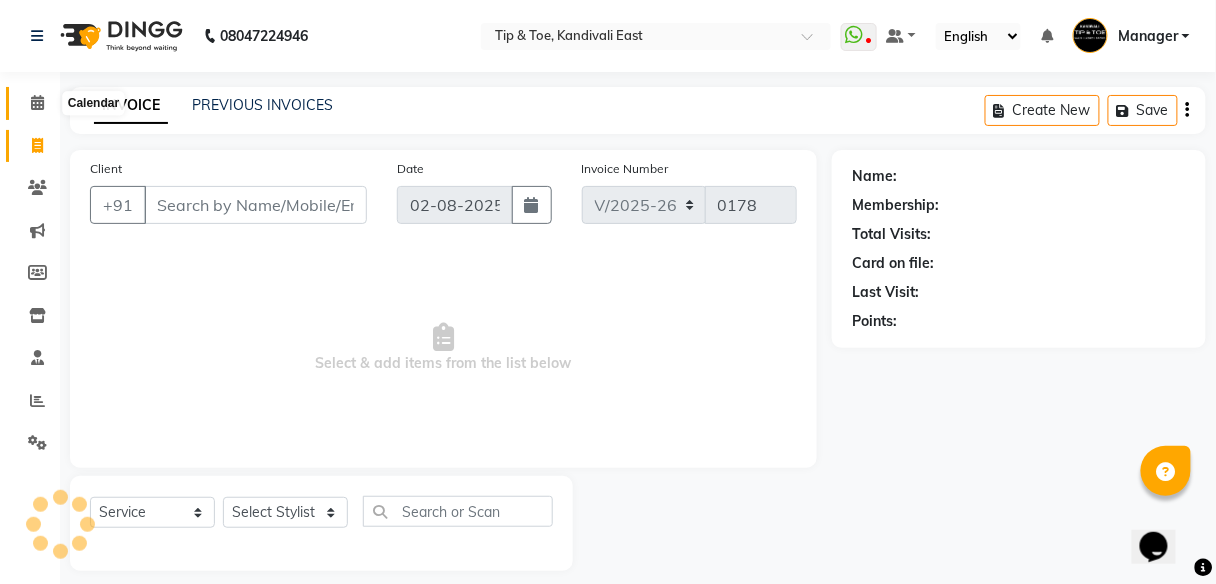 click 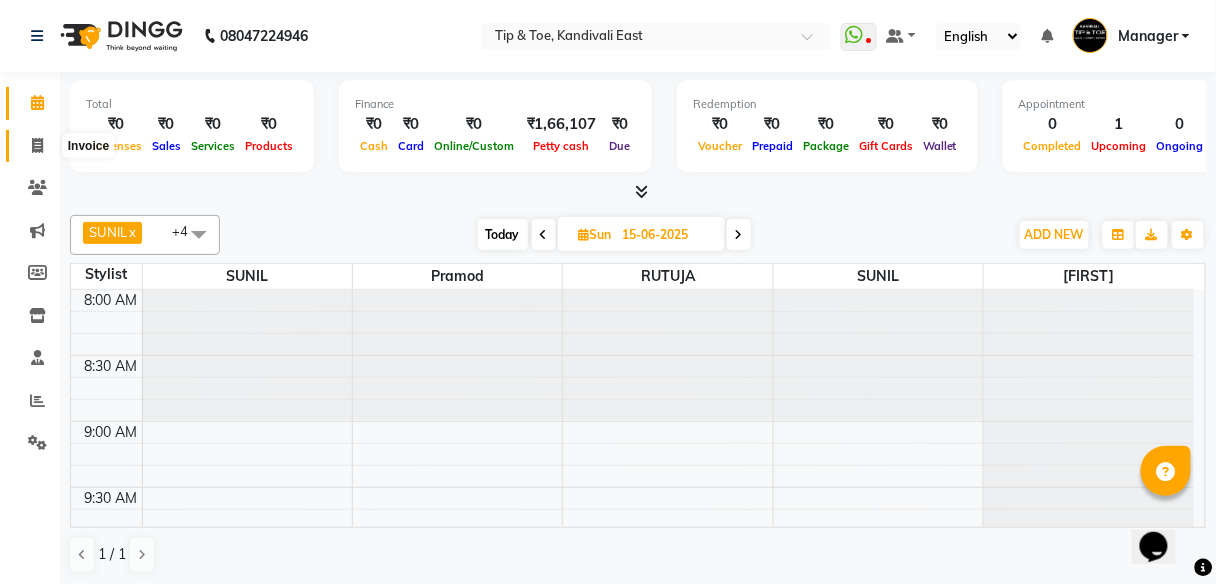 click 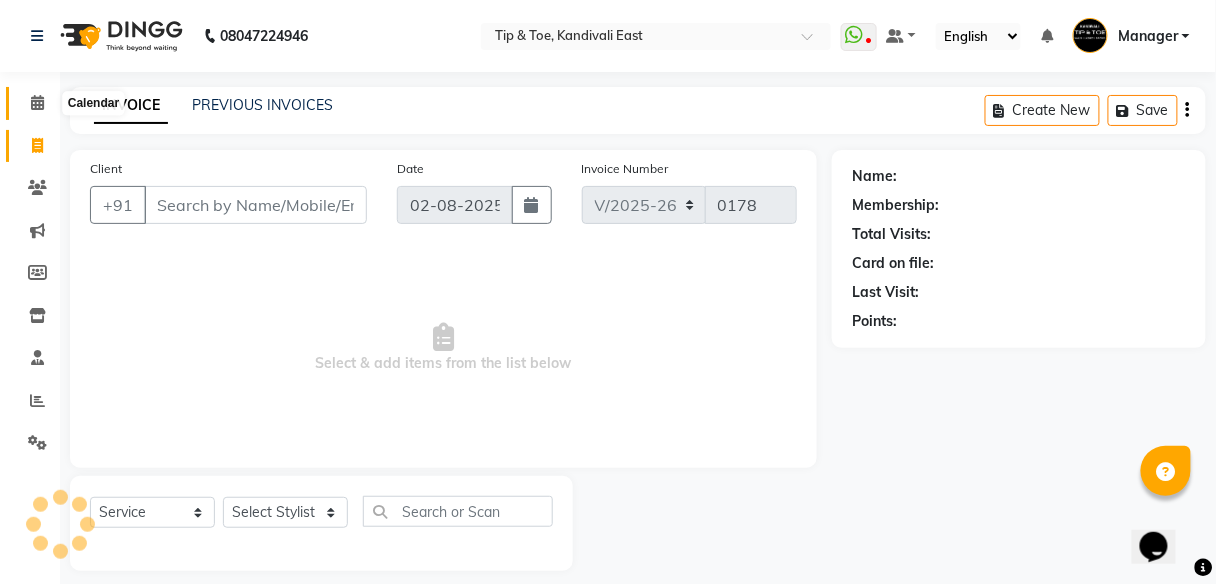 click 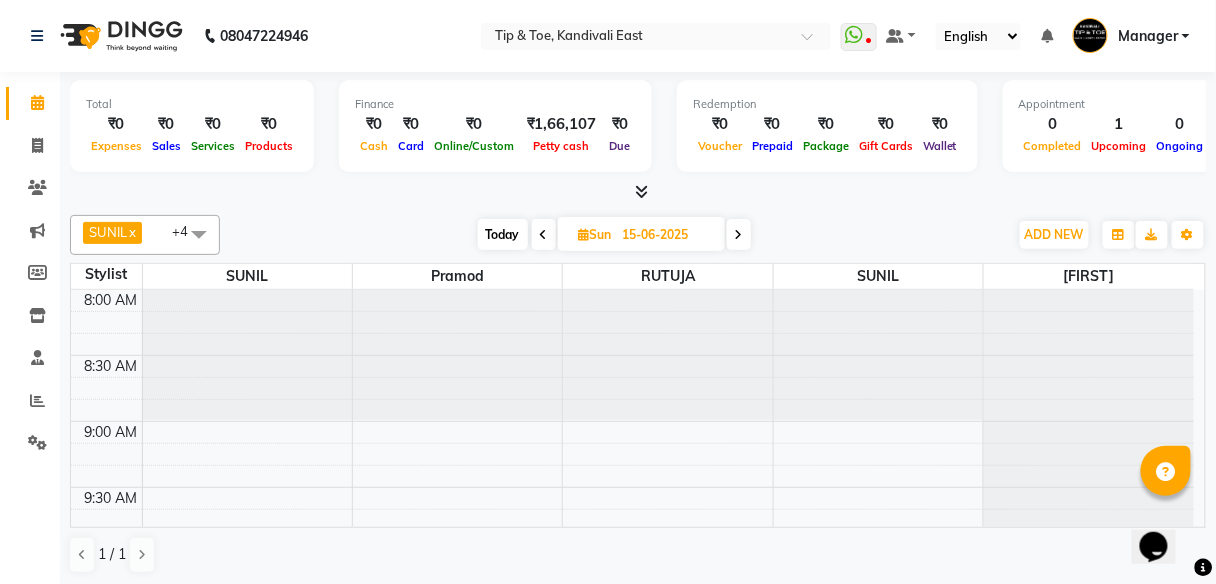 click at bounding box center [584, 234] 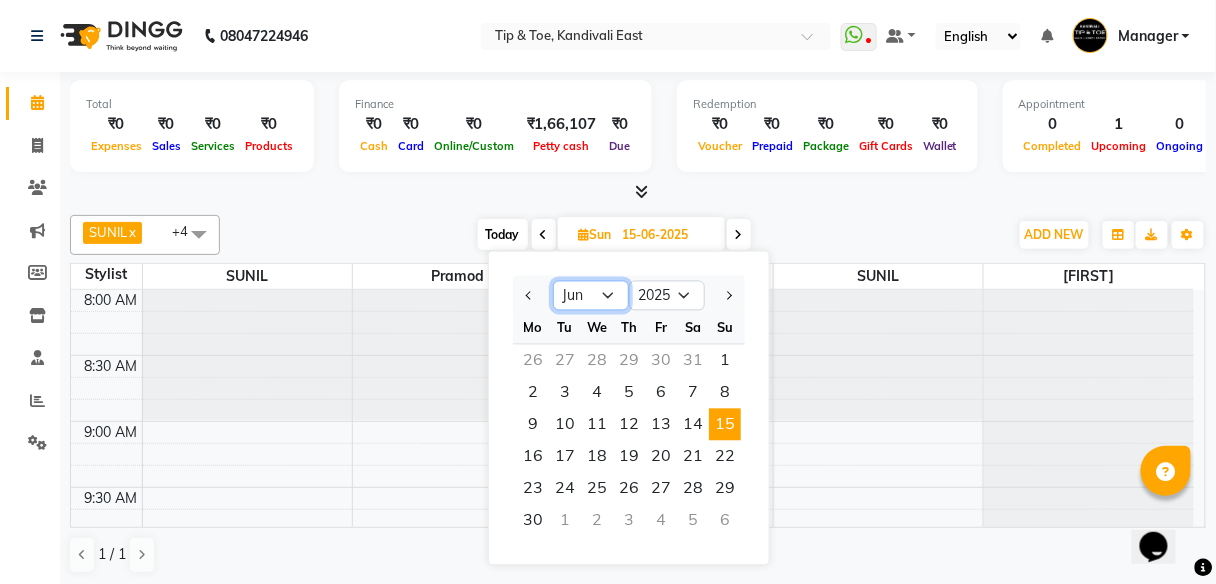 click on "Jan Feb Mar Apr May Jun Jul Aug Sep Oct Nov Dec" at bounding box center [591, 296] 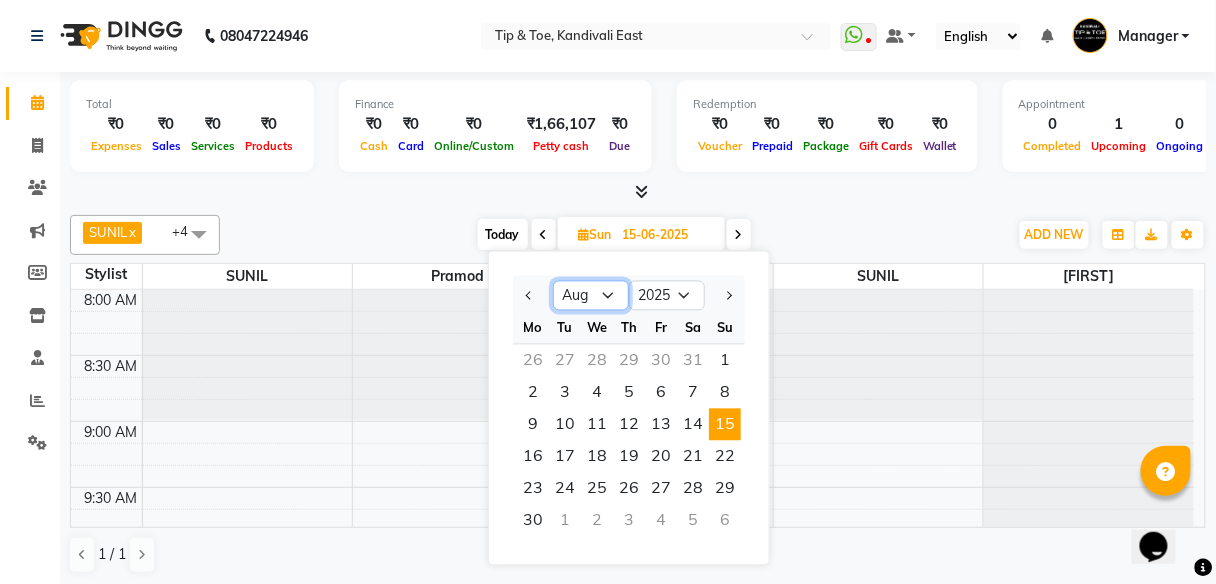 click on "Jan Feb Mar Apr May Jun Jul Aug Sep Oct Nov Dec" at bounding box center (591, 296) 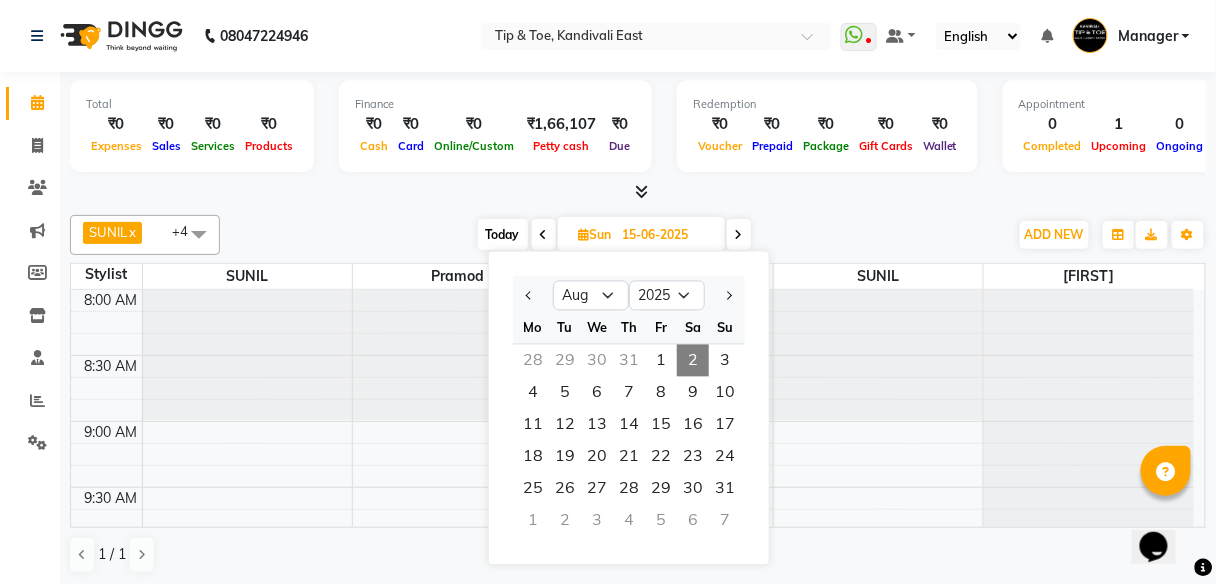 click on "2" at bounding box center [693, 361] 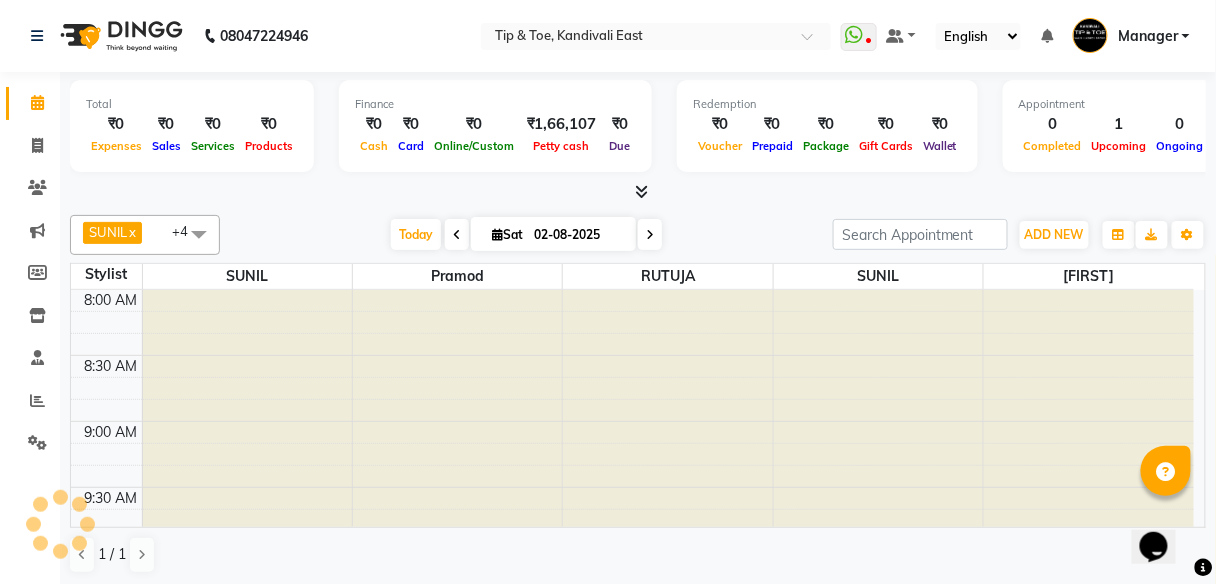 scroll, scrollTop: 780, scrollLeft: 0, axis: vertical 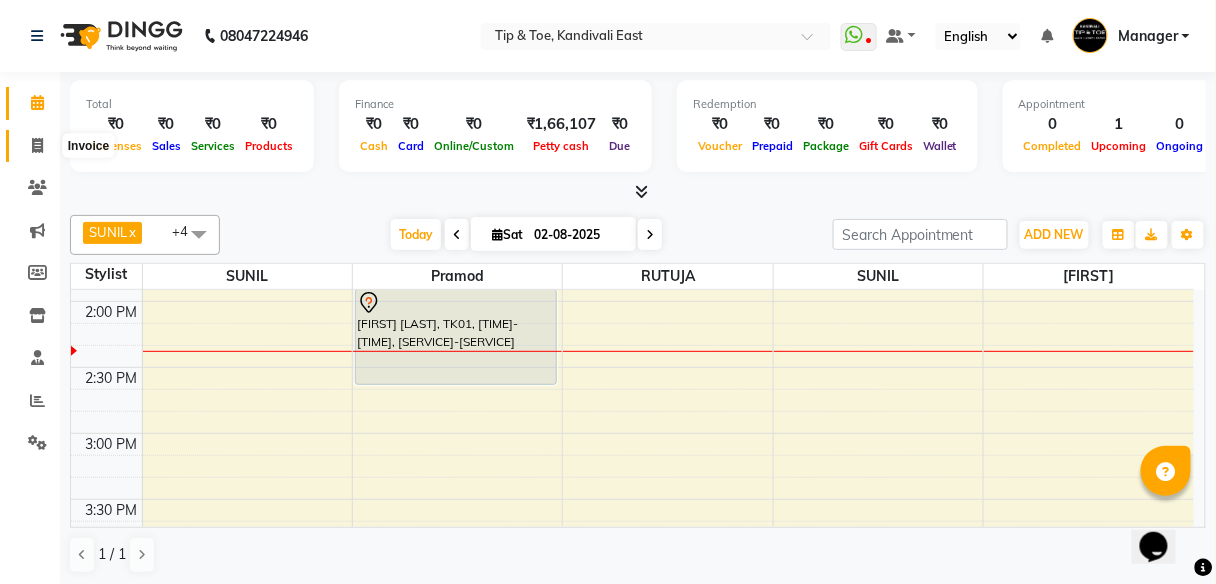 click 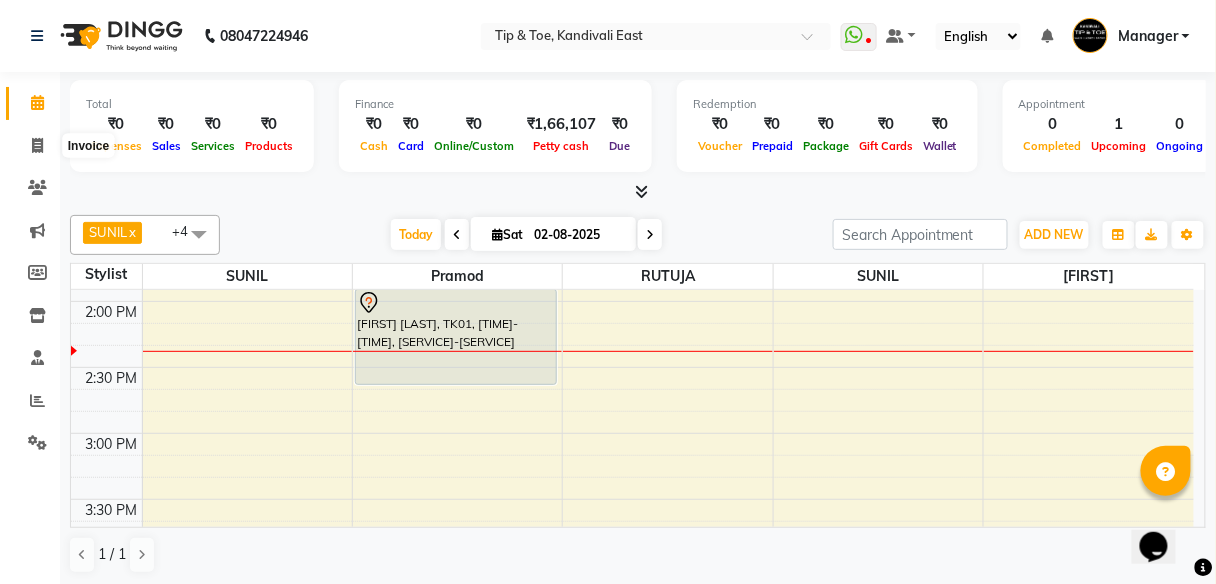 select on "service" 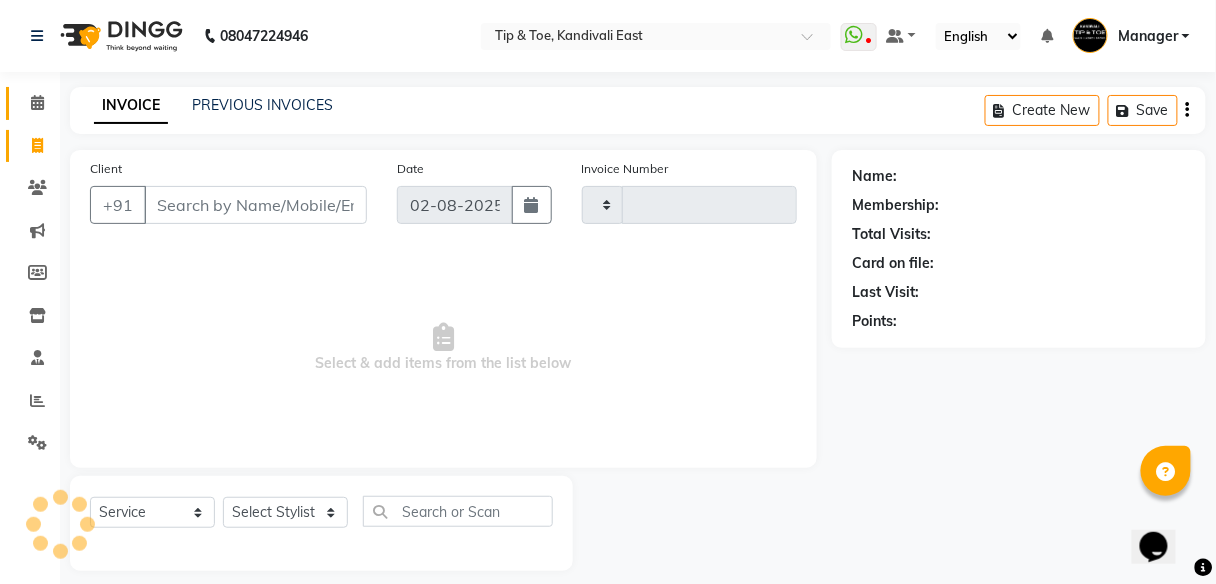 type on "0178" 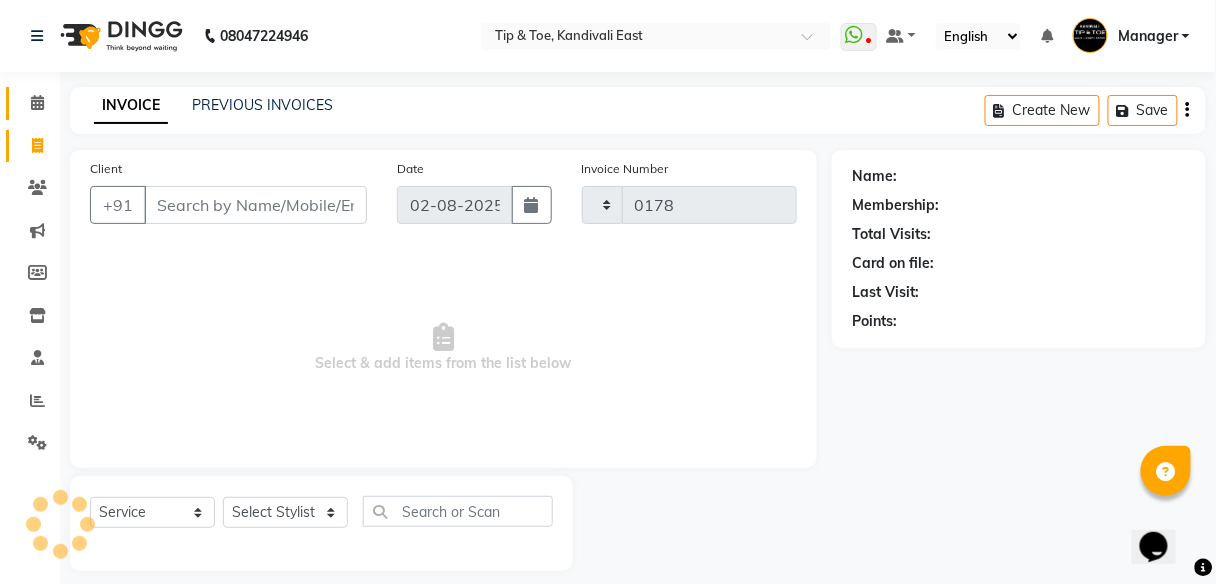 select on "7846" 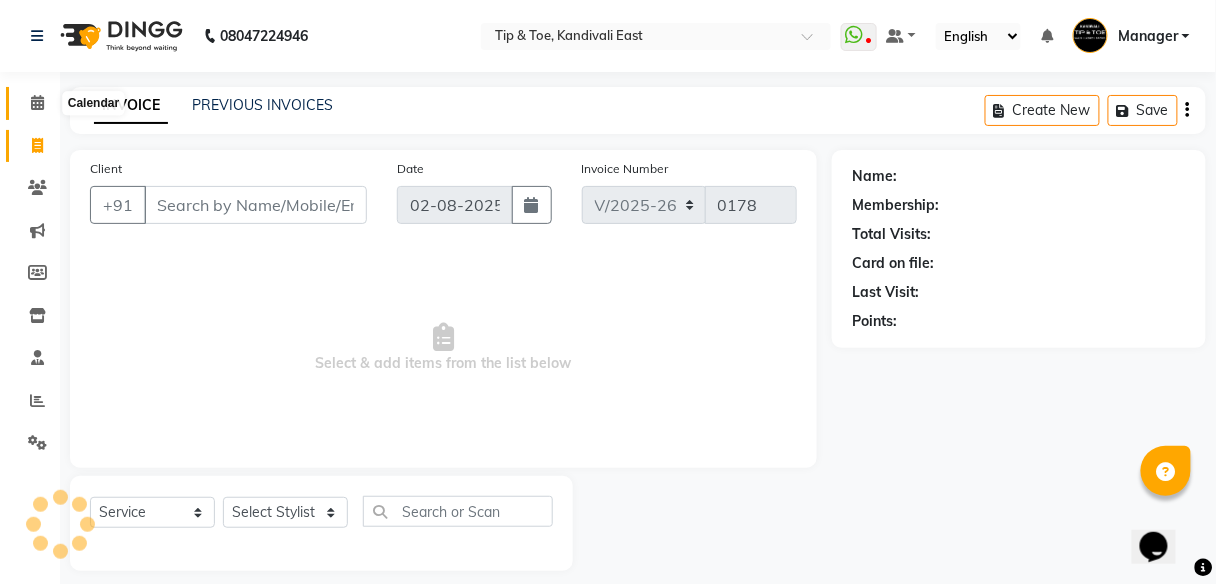click 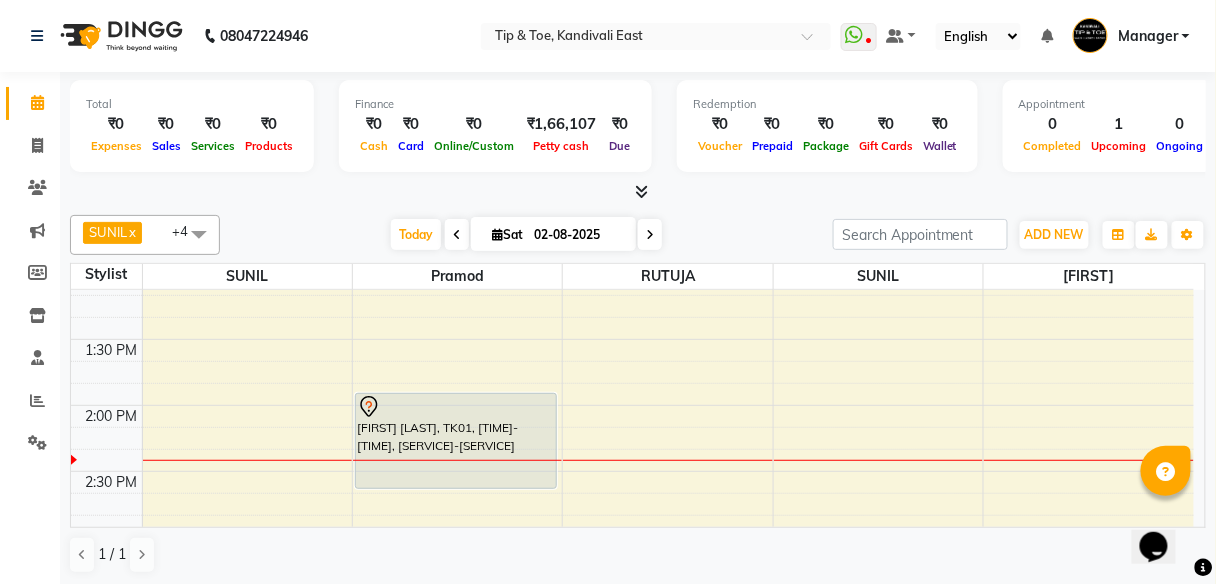 scroll, scrollTop: 720, scrollLeft: 0, axis: vertical 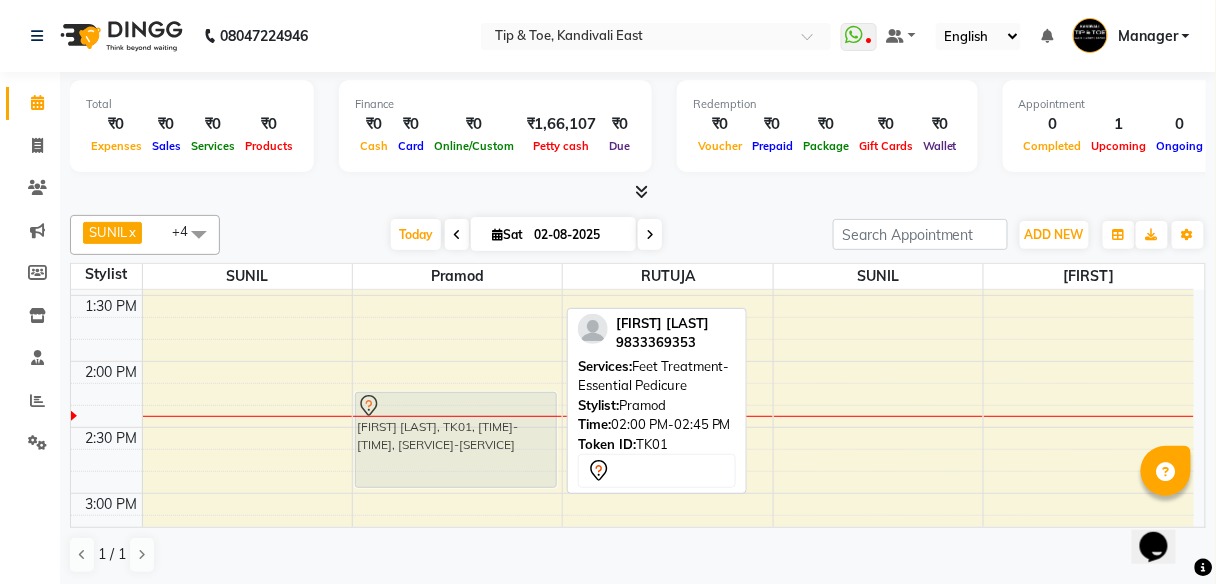 drag, startPoint x: 456, startPoint y: 376, endPoint x: 454, endPoint y: 414, distance: 38.052597 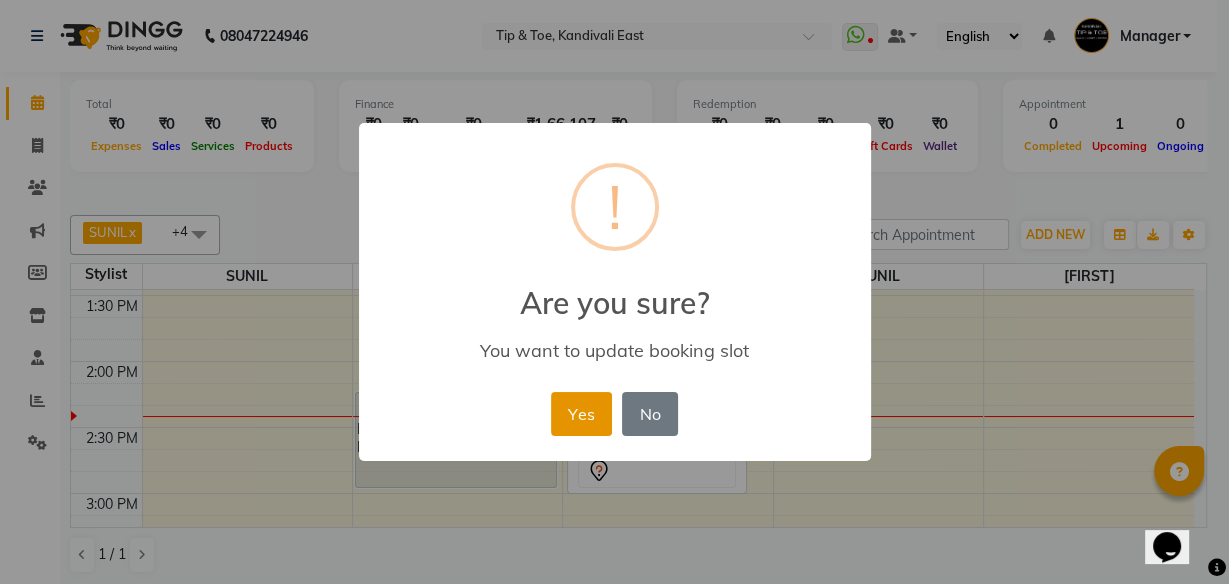 click on "Yes" at bounding box center [581, 414] 